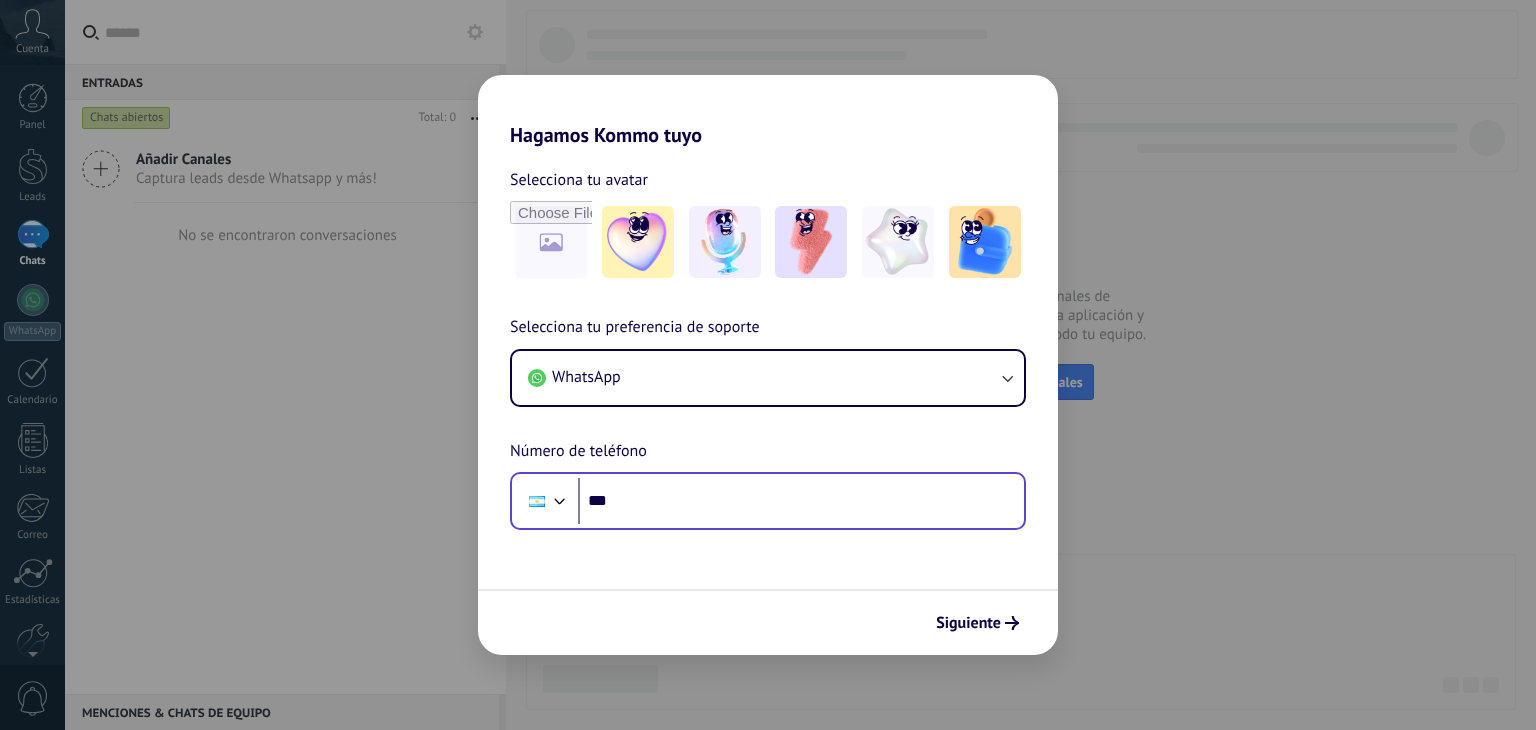 scroll, scrollTop: 0, scrollLeft: 0, axis: both 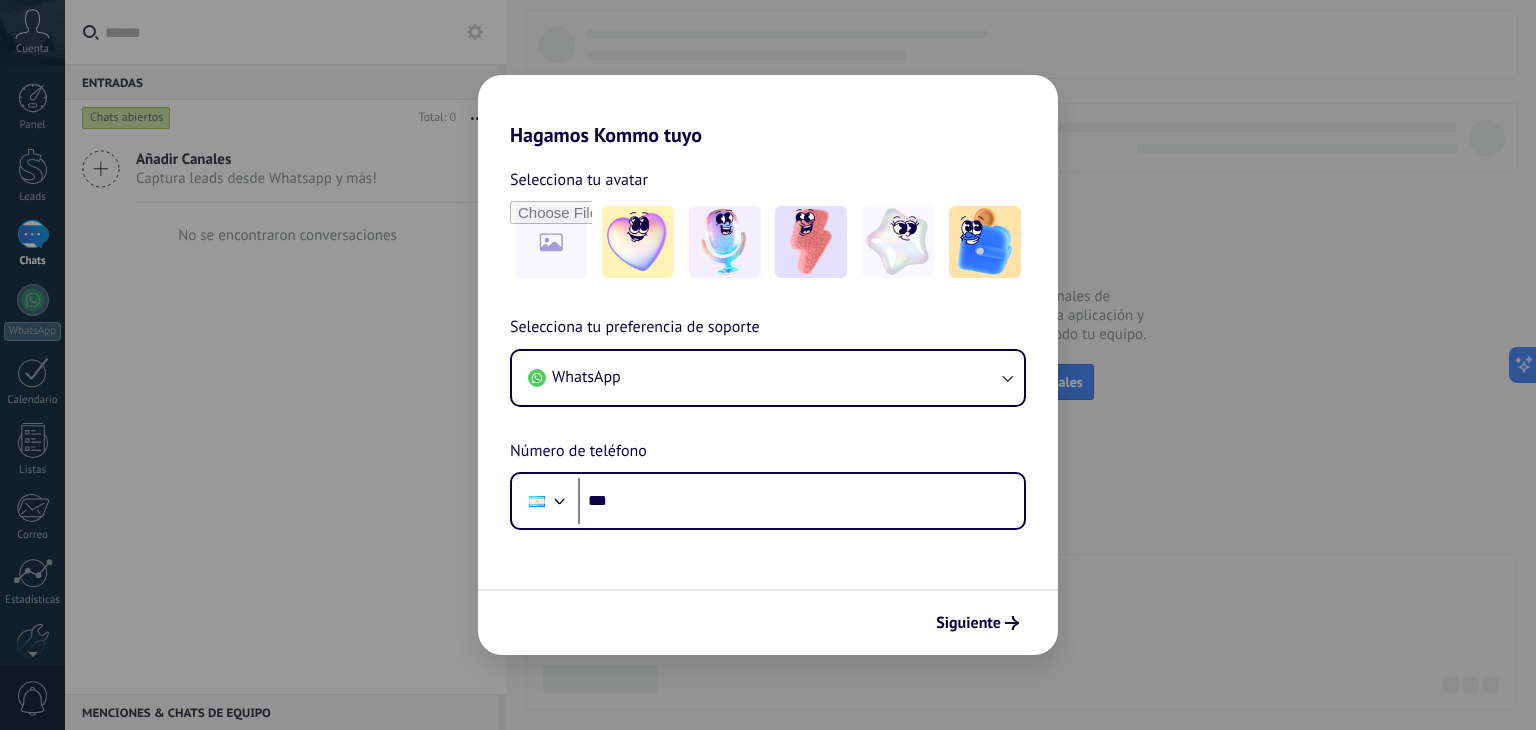 click on "Hagamos Kommo tuyo Selecciona tu avatar Selecciona tu preferencia de soporte WhatsApp Número de teléfono Phone *** Siguiente" at bounding box center (768, 365) 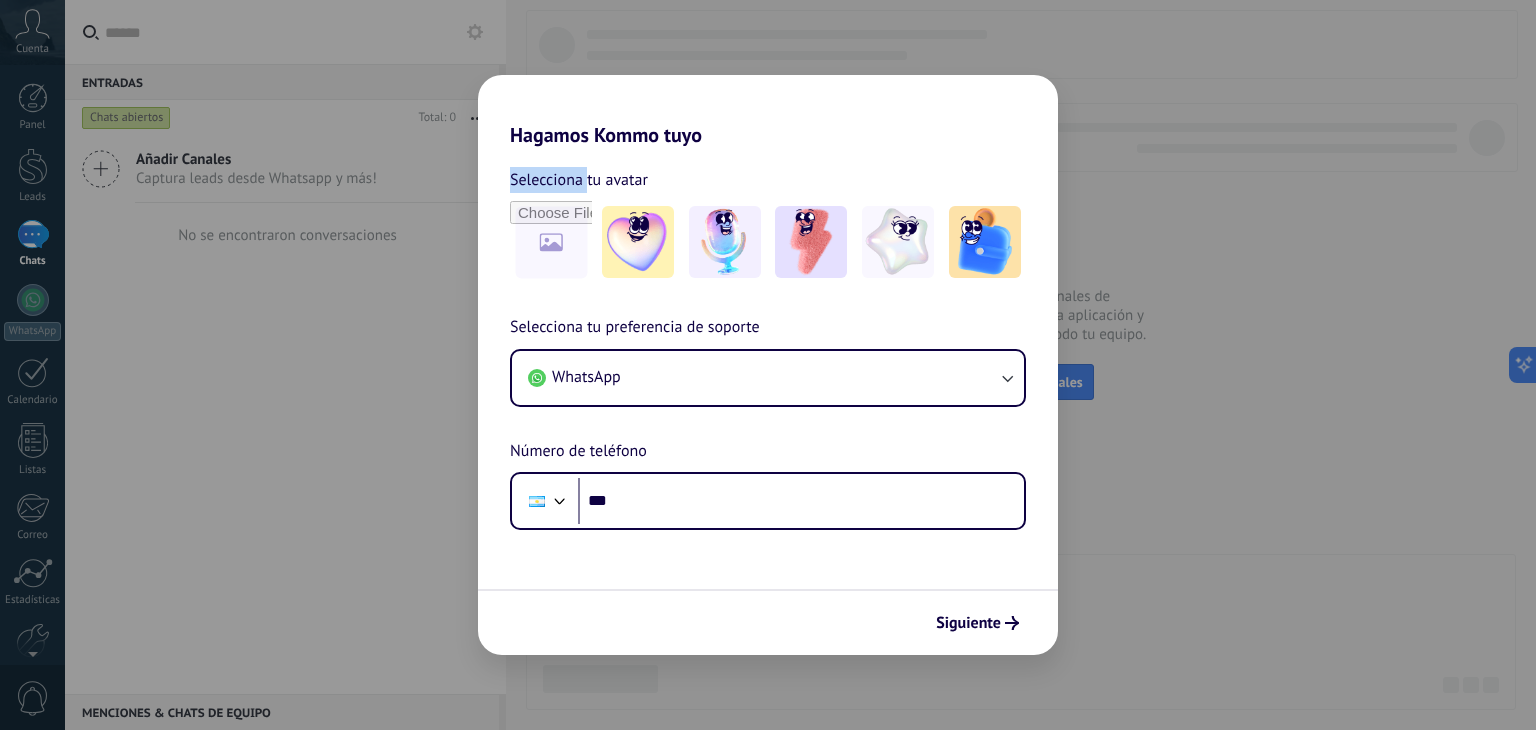 click on "Hagamos Kommo tuyo Selecciona tu avatar Selecciona tu preferencia de soporte WhatsApp Número de teléfono Phone *** Siguiente" at bounding box center [768, 365] 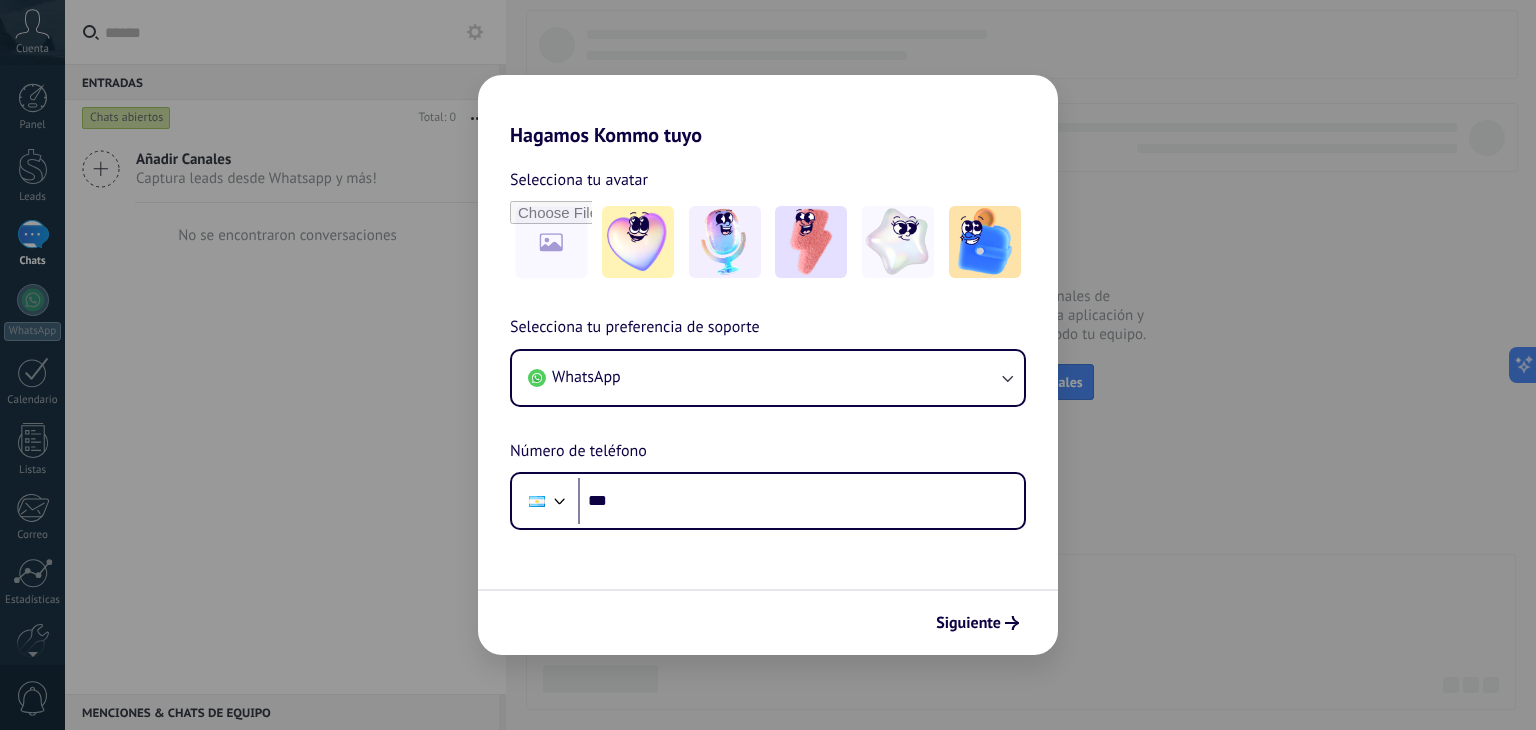click on "Hagamos Kommo tuyo" at bounding box center (768, 111) 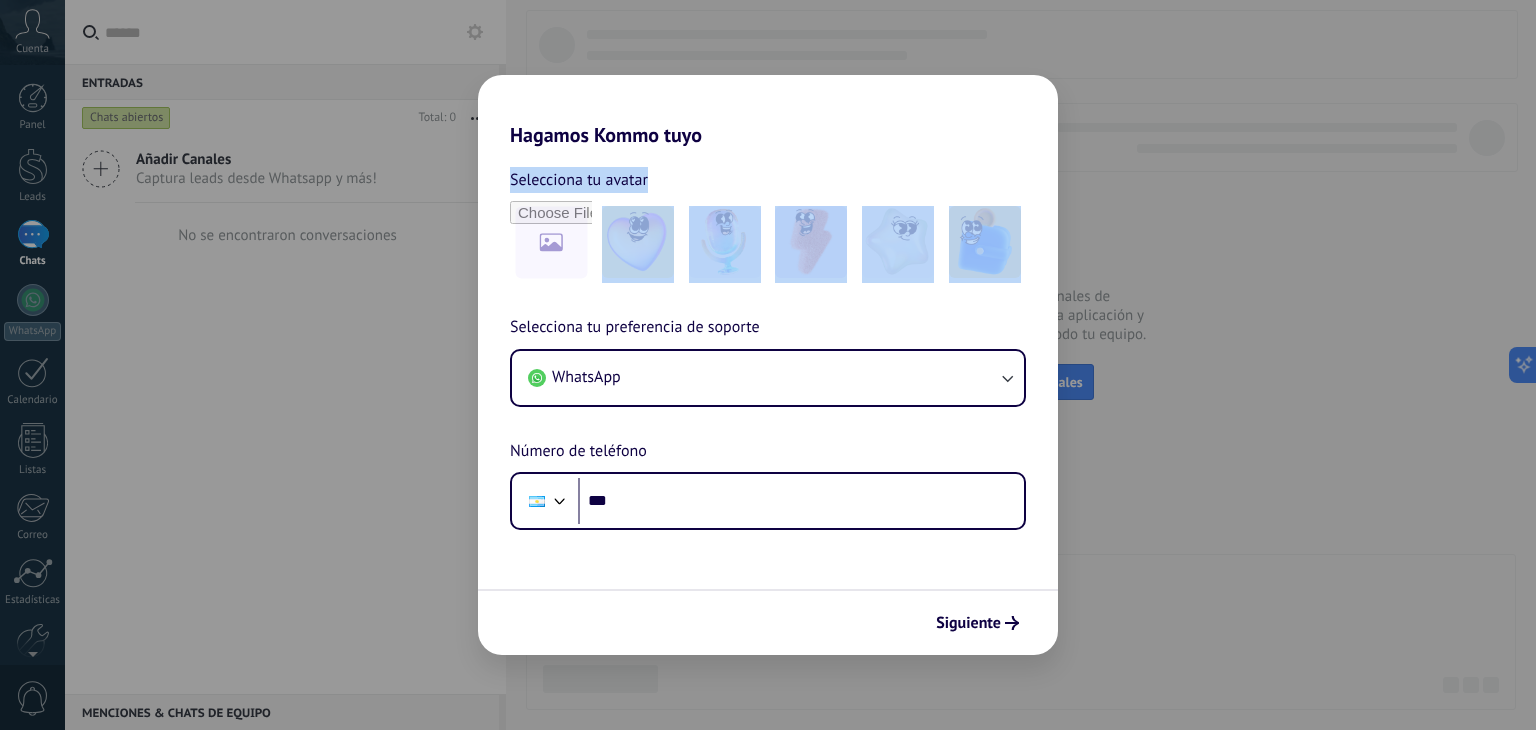 drag, startPoint x: 922, startPoint y: 147, endPoint x: 1103, endPoint y: 550, distance: 441.7805 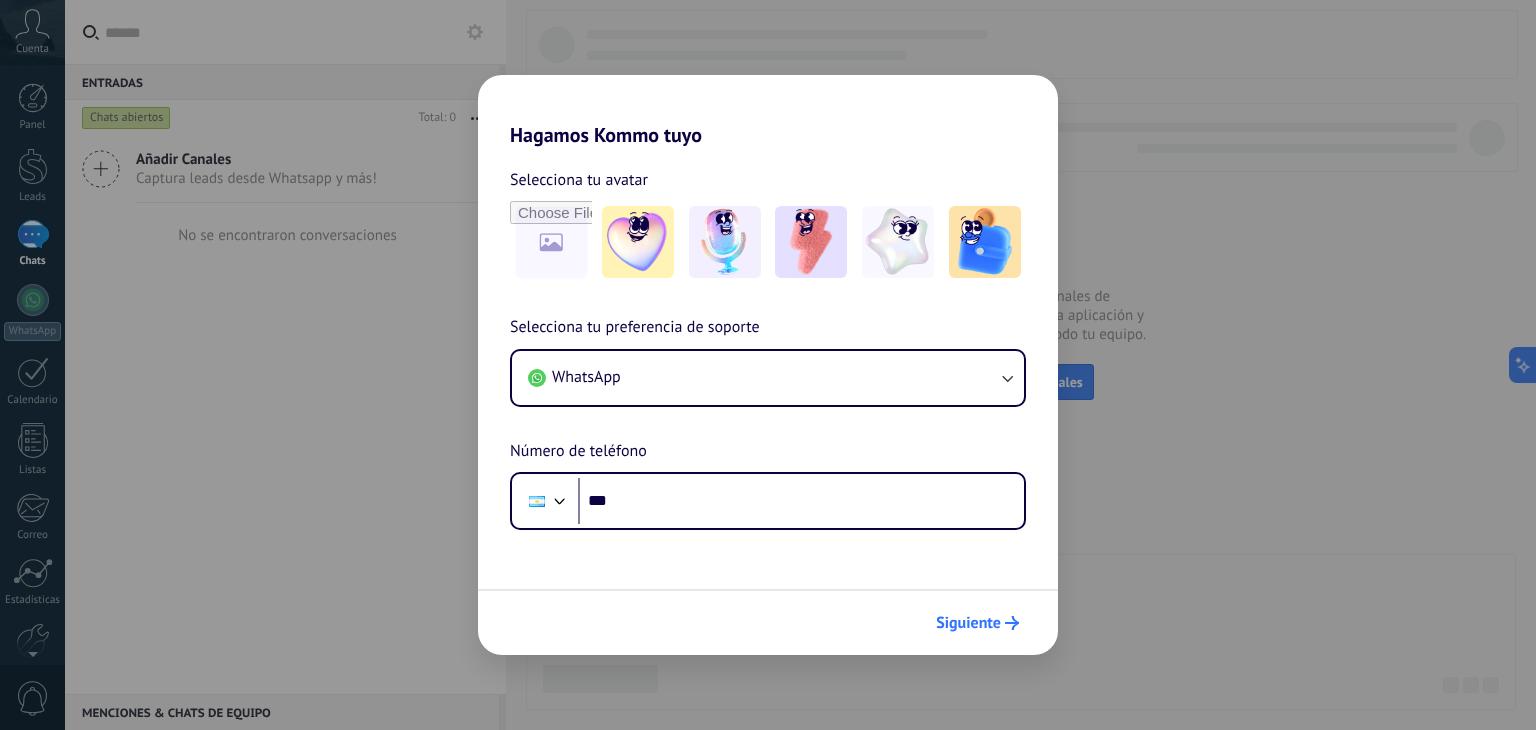 click on "Siguiente" at bounding box center (968, 623) 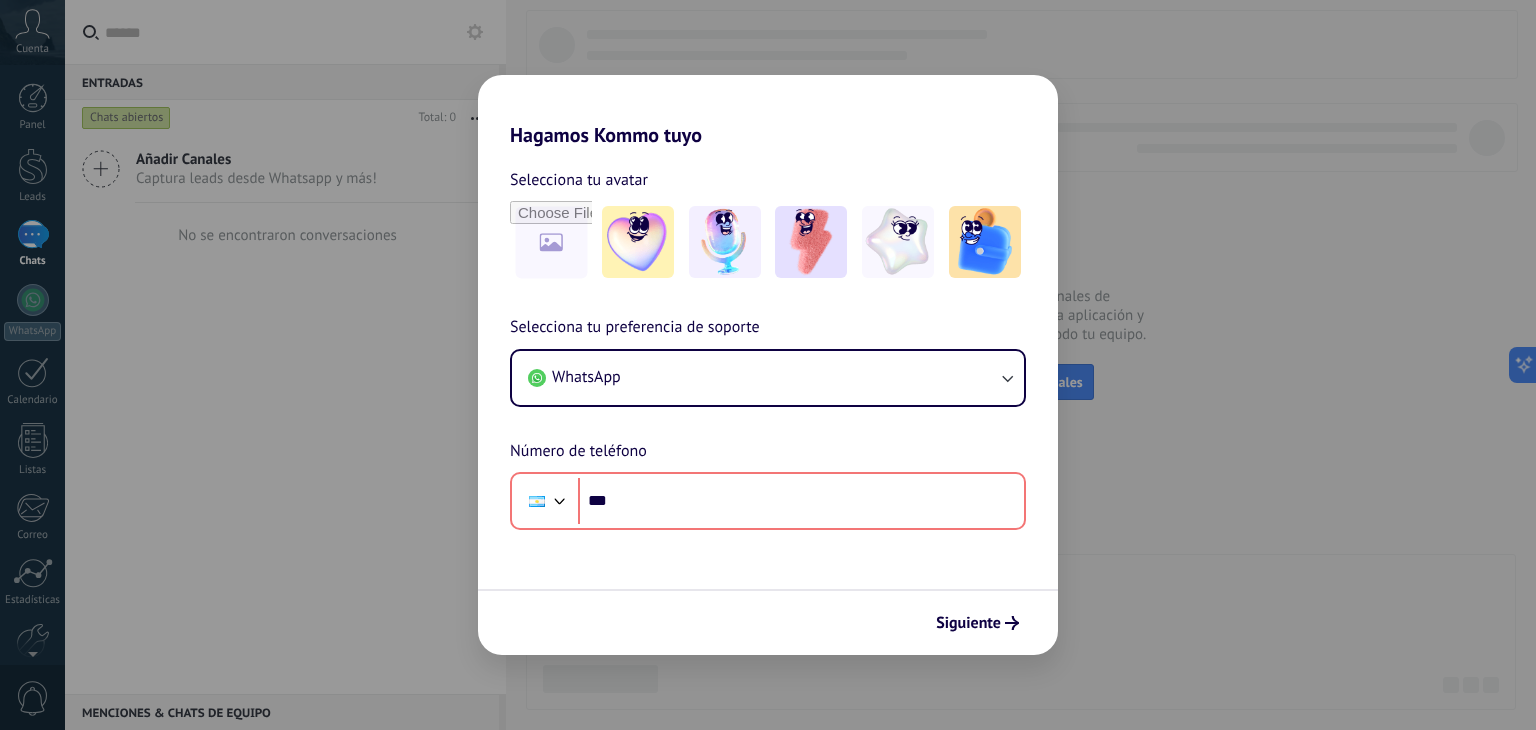 click on "Hagamos Kommo tuyo Selecciona tu avatar Selecciona tu preferencia de soporte WhatsApp Número de teléfono Phone *** Siguiente" at bounding box center [768, 365] 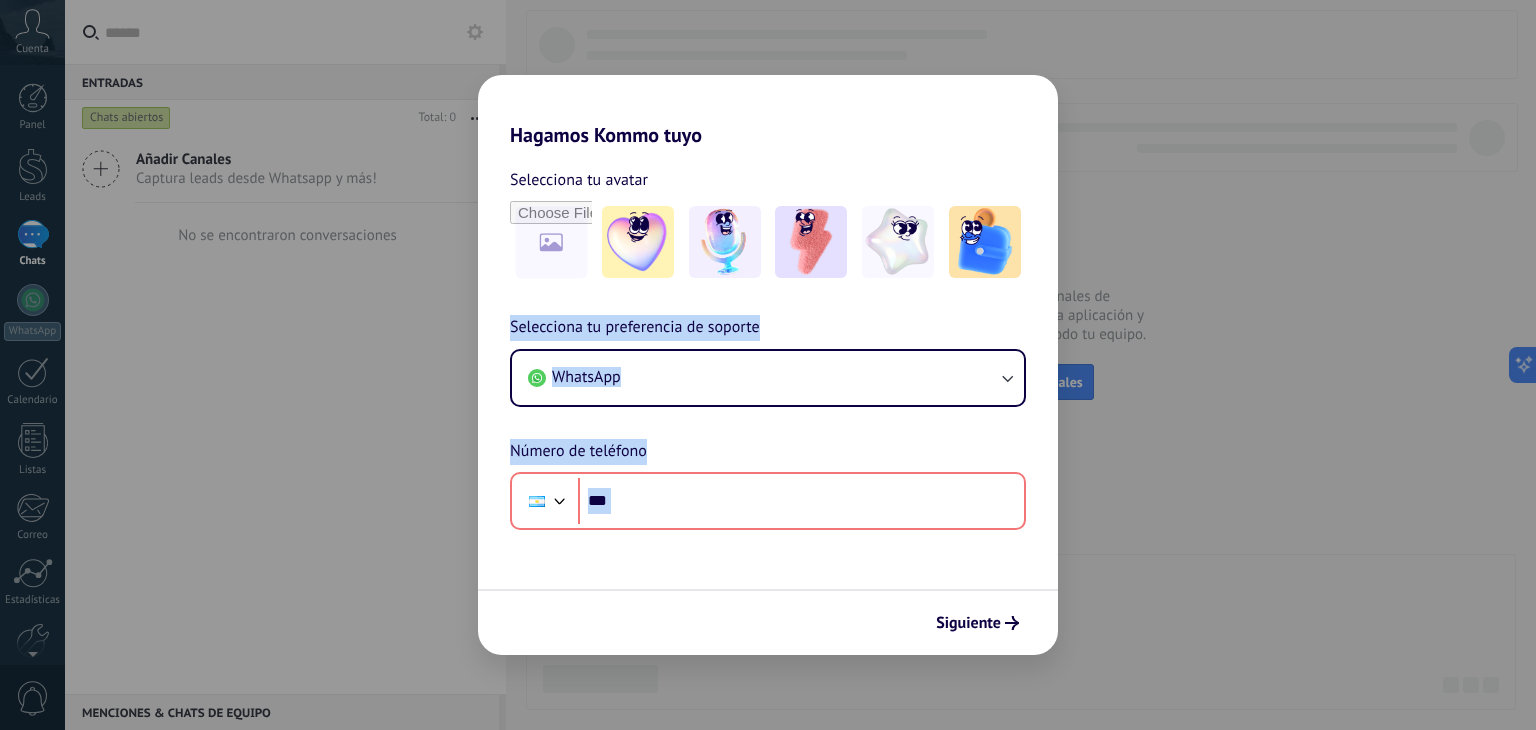 click on "Hagamos Kommo tuyo Selecciona tu avatar Selecciona tu preferencia de soporte WhatsApp Número de teléfono Phone *** Siguiente" at bounding box center [768, 365] 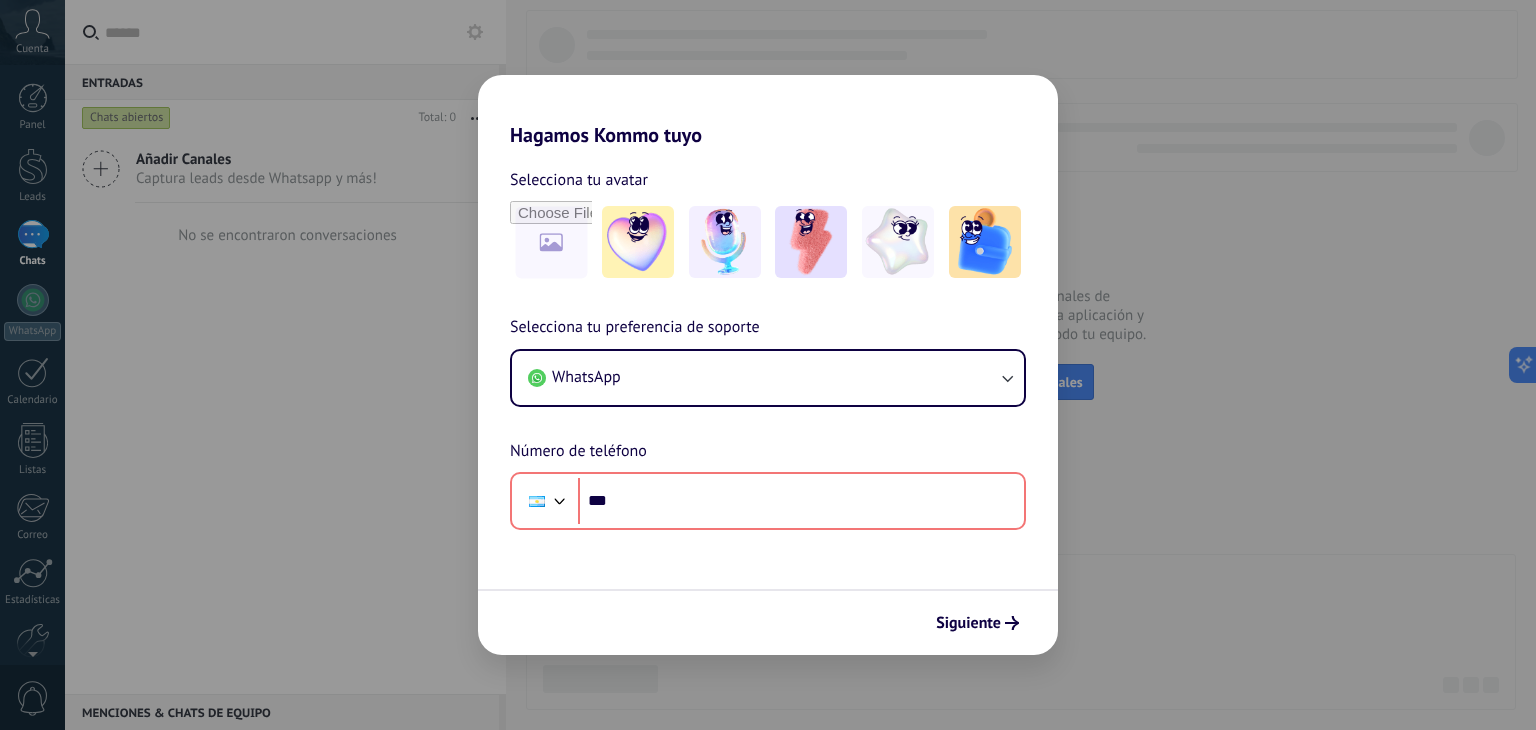 drag, startPoint x: 533, startPoint y: 603, endPoint x: 425, endPoint y: 360, distance: 265.91916 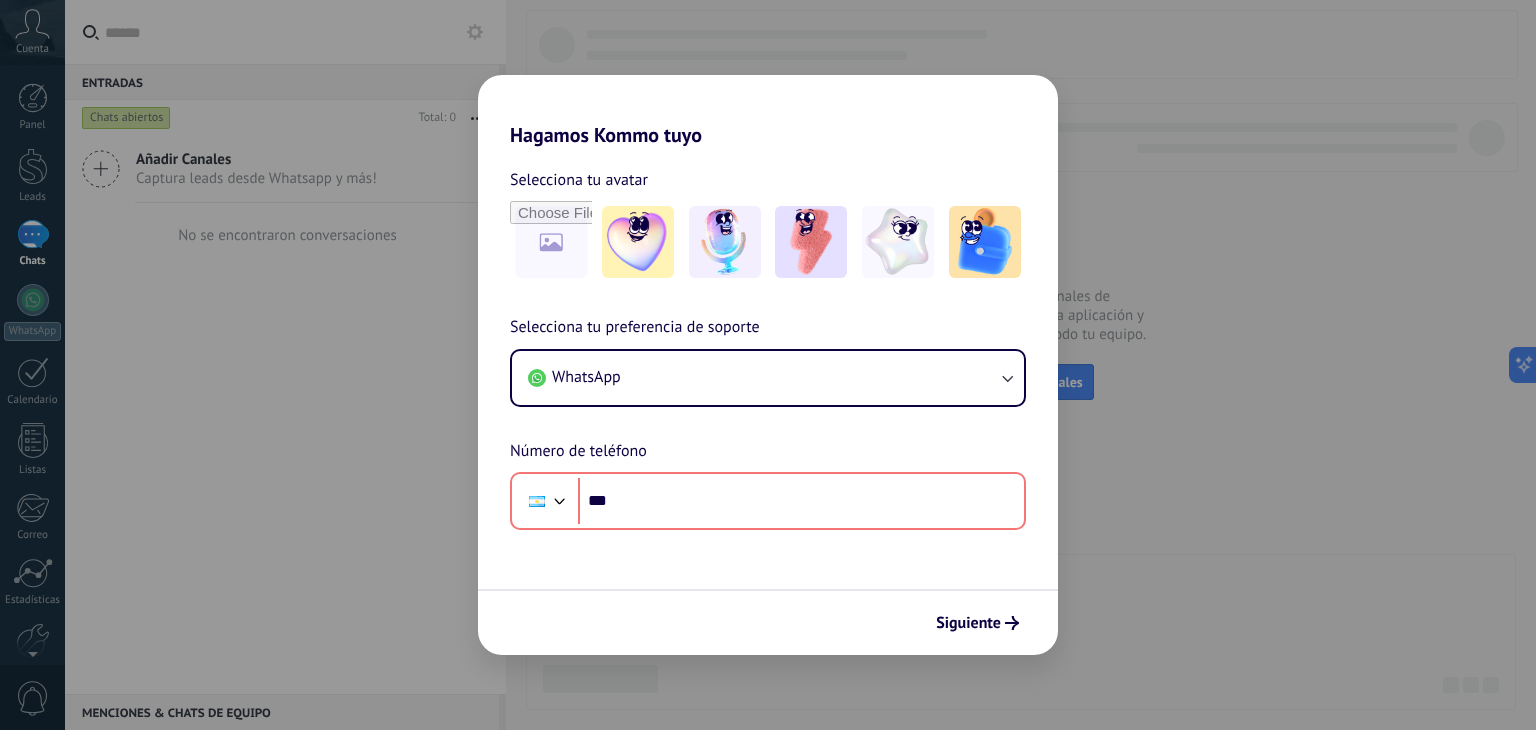 click on "Siguiente" at bounding box center (768, 622) 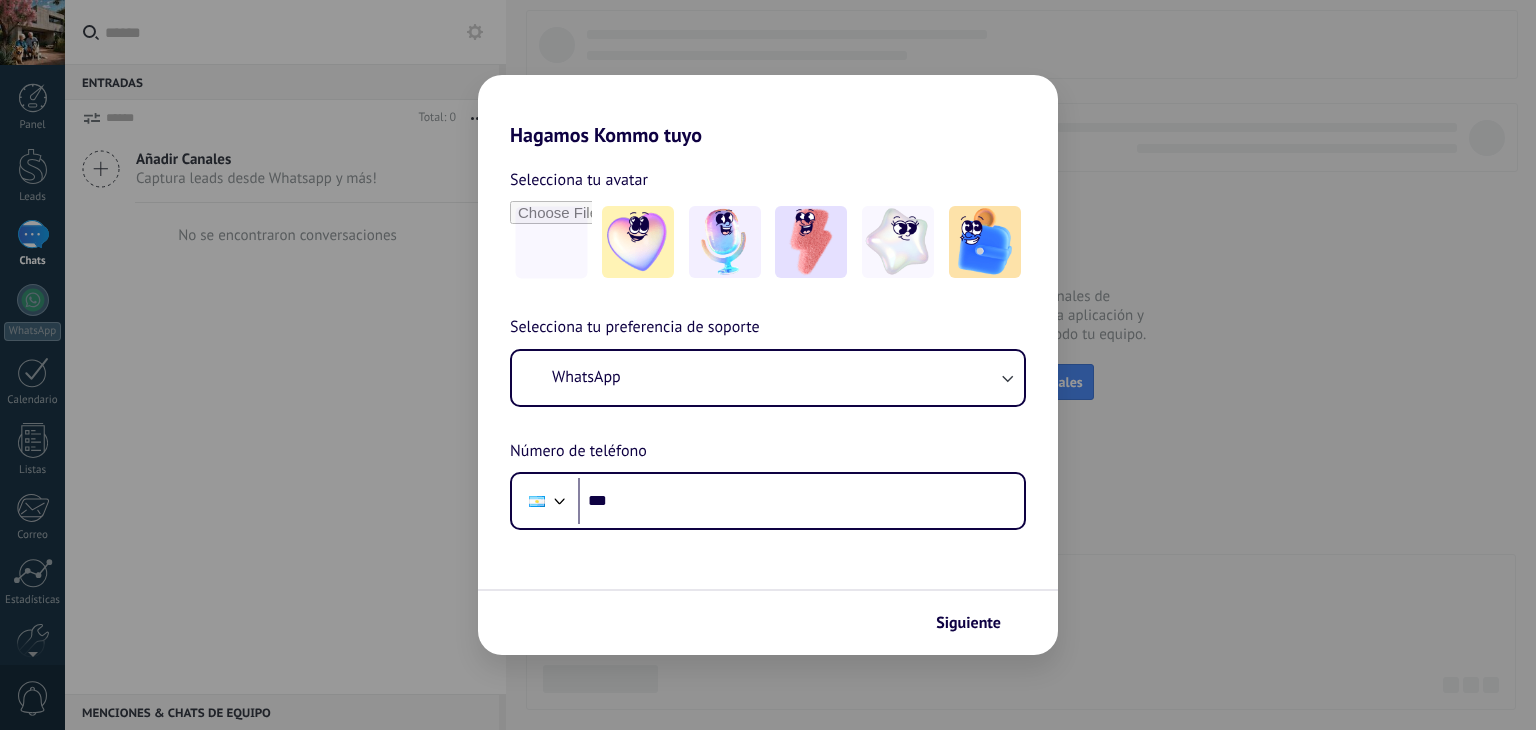 scroll, scrollTop: 0, scrollLeft: 0, axis: both 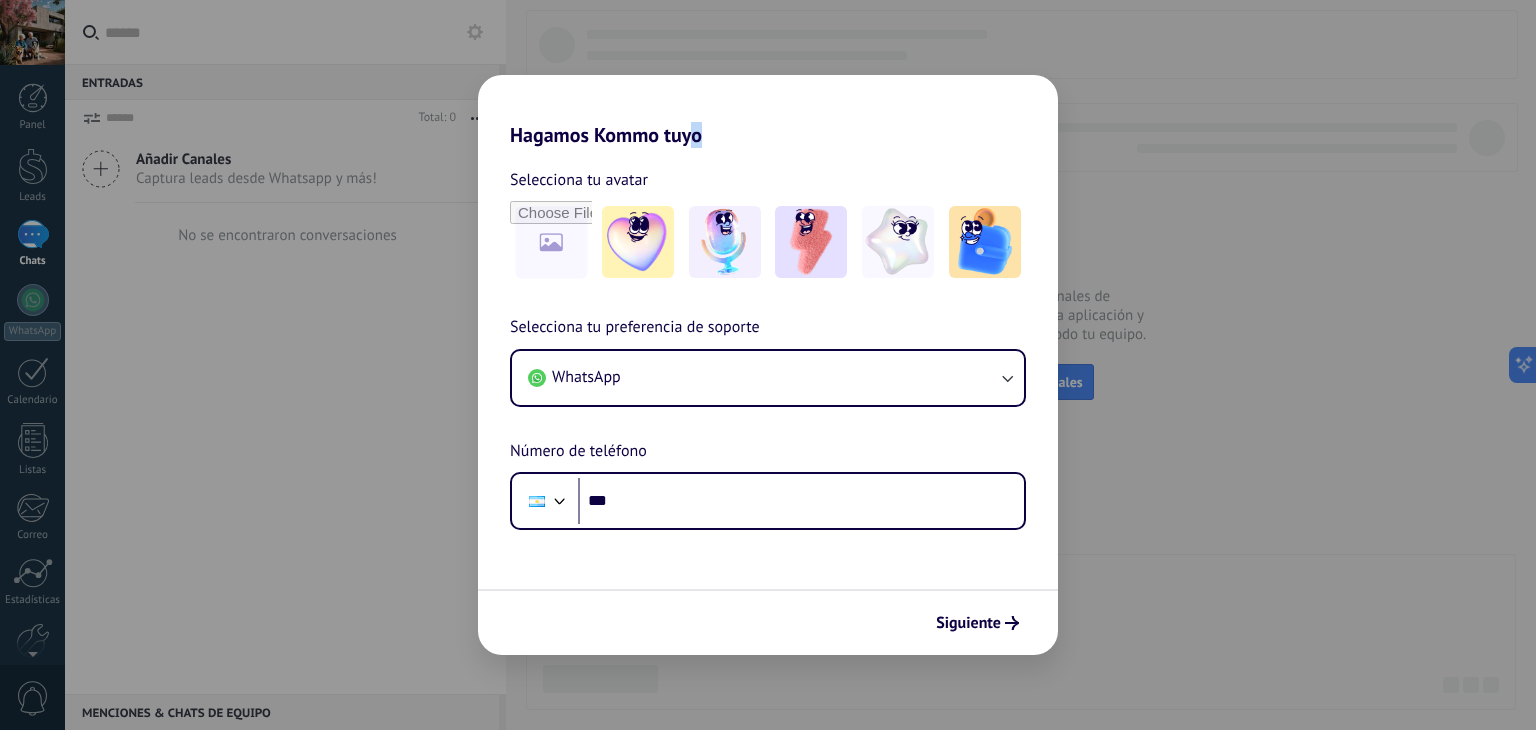 drag, startPoint x: 690, startPoint y: 126, endPoint x: 800, endPoint y: 135, distance: 110.36757 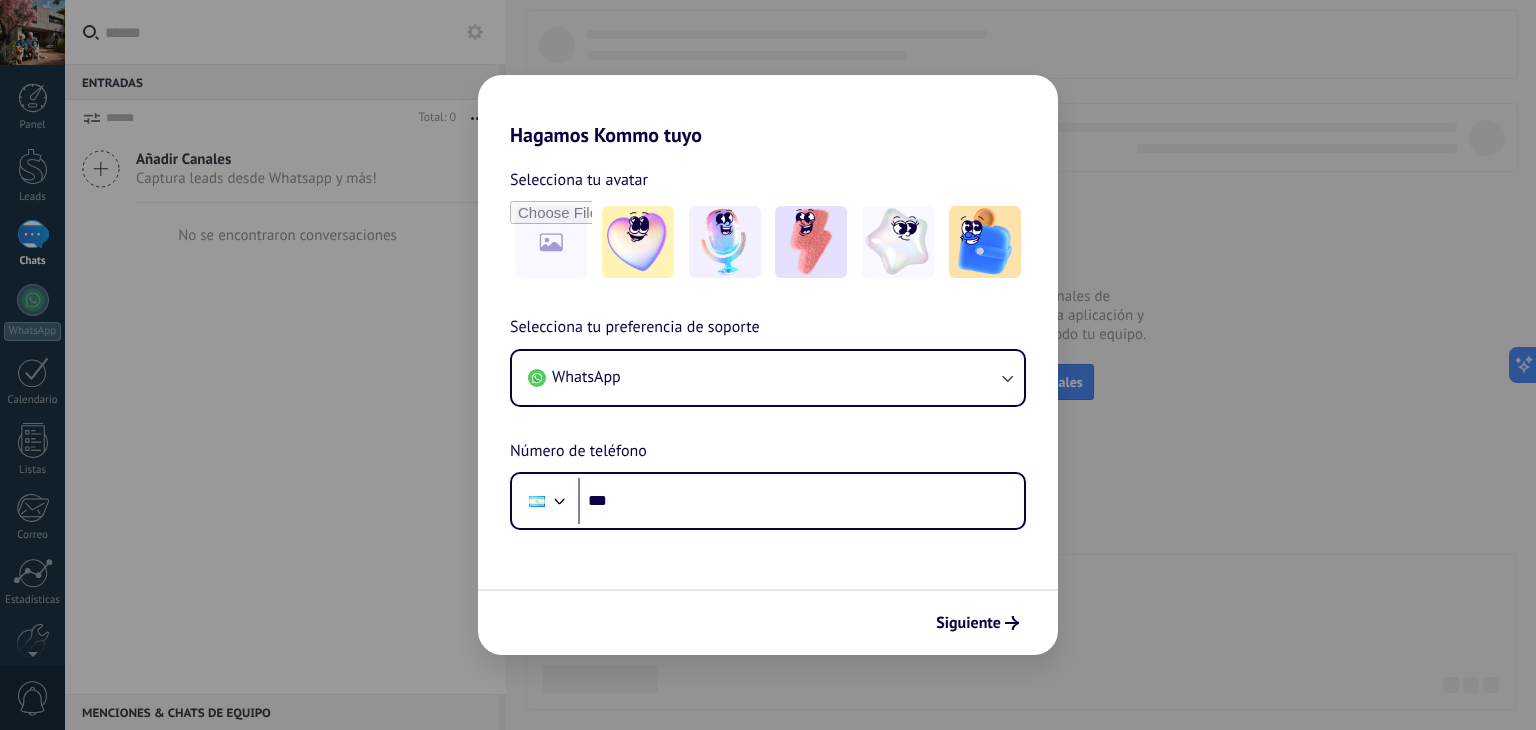 click on "Siguiente" at bounding box center [768, 622] 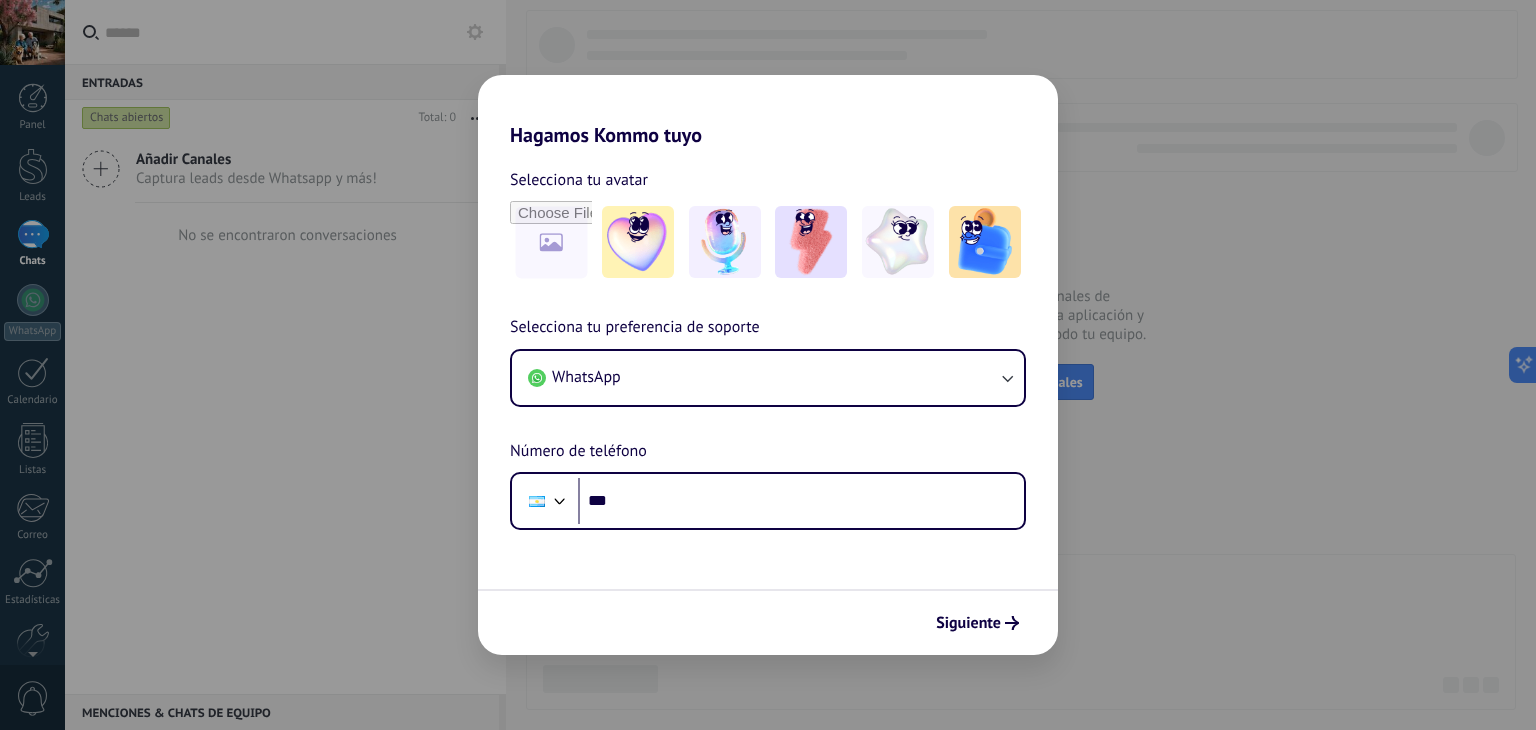 click on "Hagamos Kommo tuyo Selecciona tu avatar Selecciona tu preferencia de soporte WhatsApp Número de teléfono Phone *** Siguiente" at bounding box center [768, 365] 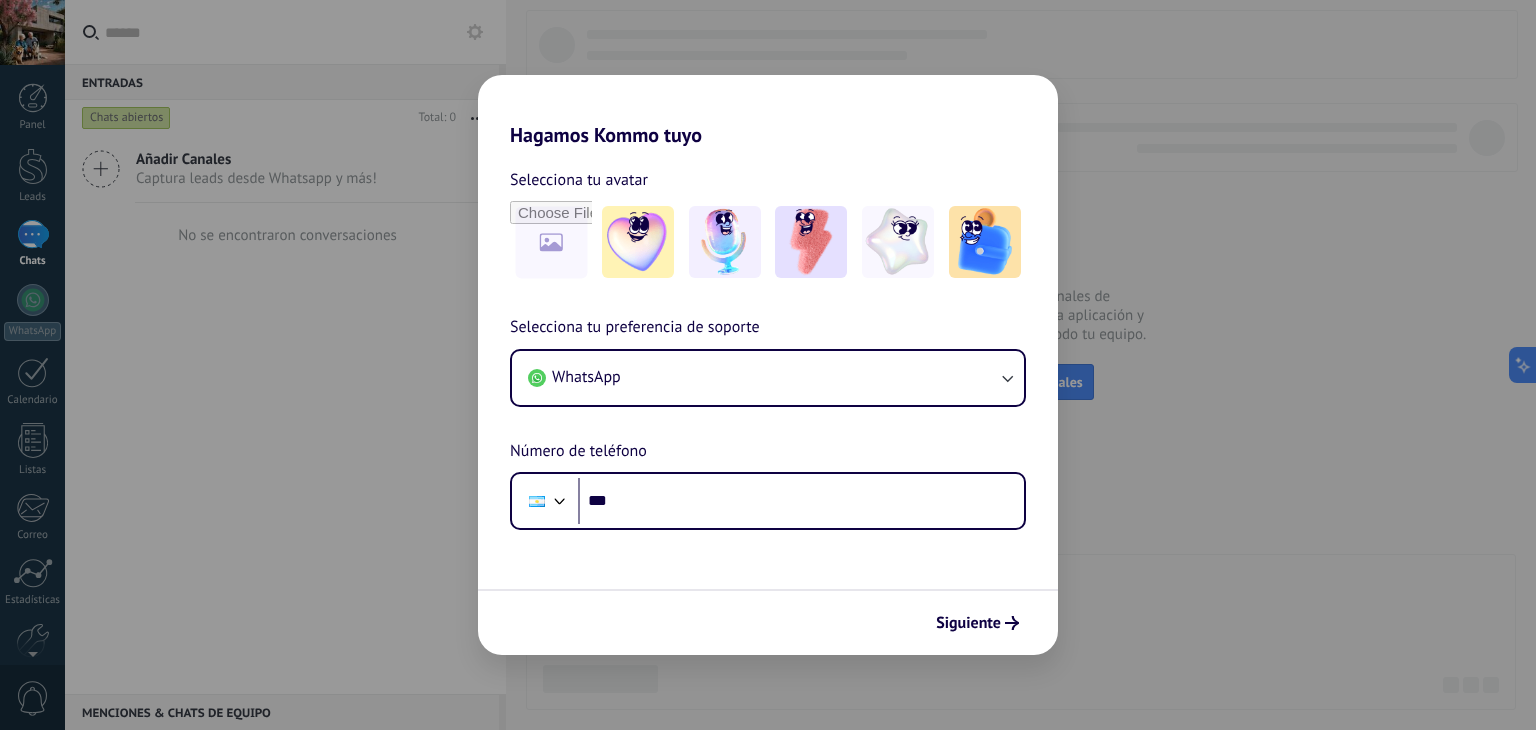 click on "Hagamos Kommo tuyo Selecciona tu avatar Selecciona tu preferencia de soporte WhatsApp Número de teléfono Phone *** Siguiente" at bounding box center (768, 365) 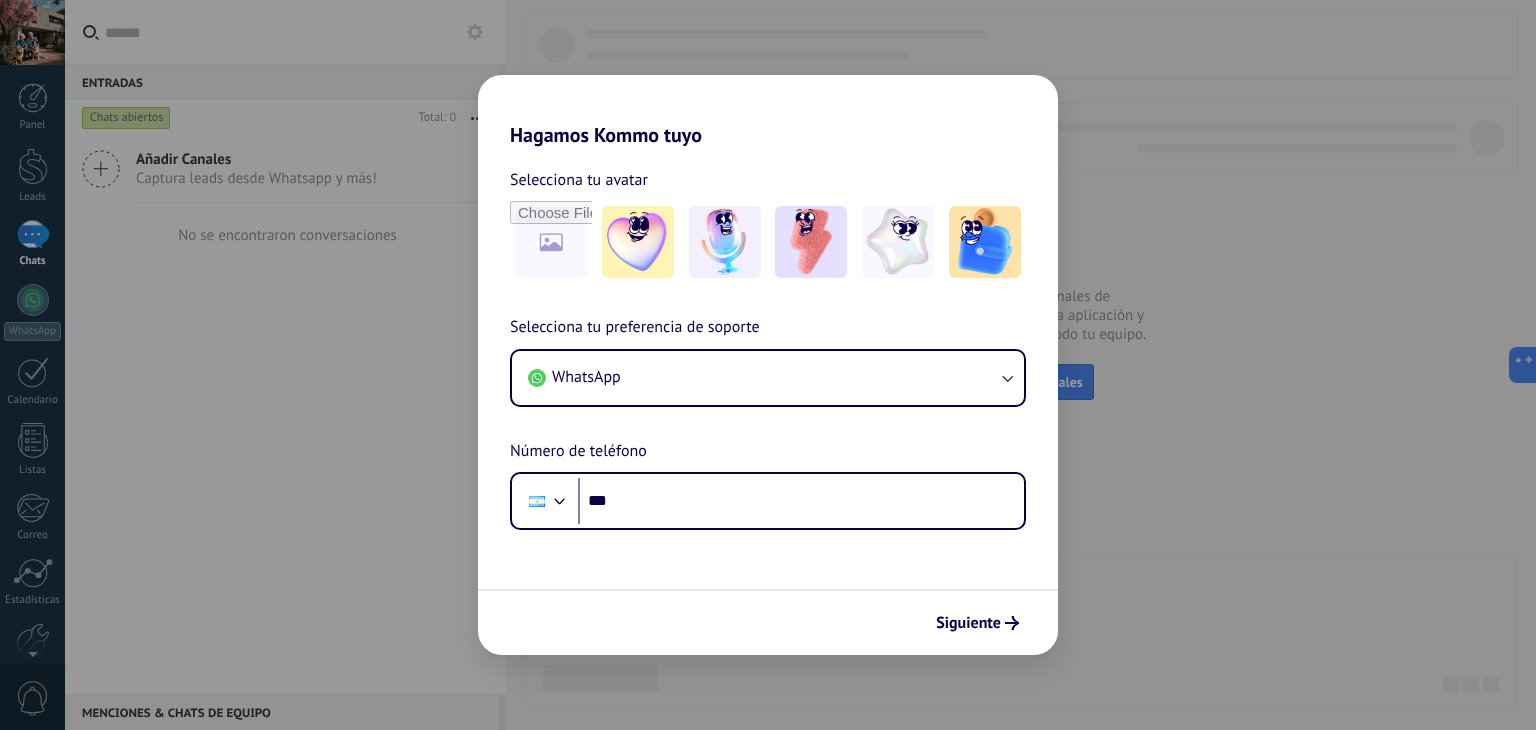 drag, startPoint x: 27, startPoint y: 219, endPoint x: 40, endPoint y: 361, distance: 142.59383 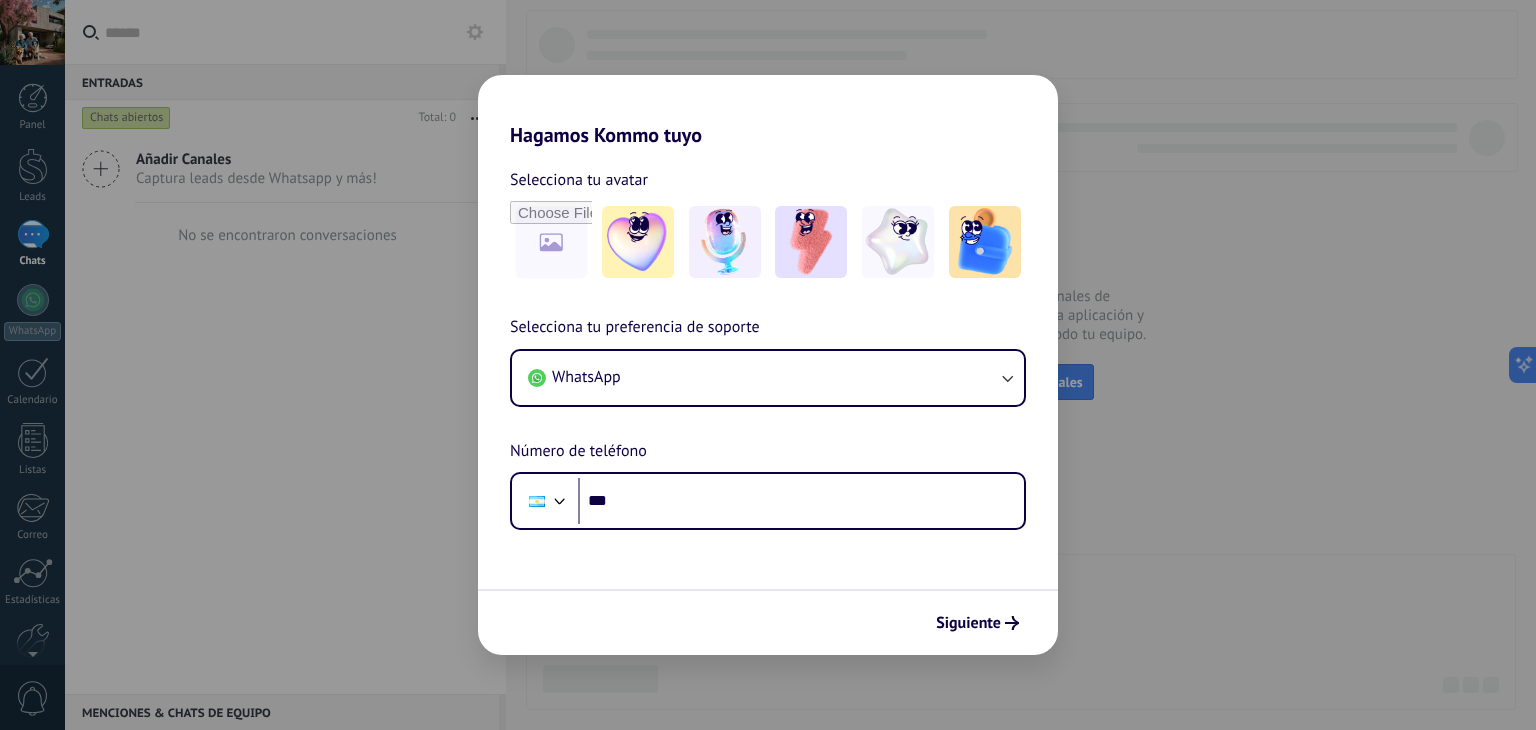 drag, startPoint x: 41, startPoint y: 425, endPoint x: 44, endPoint y: 467, distance: 42.107006 